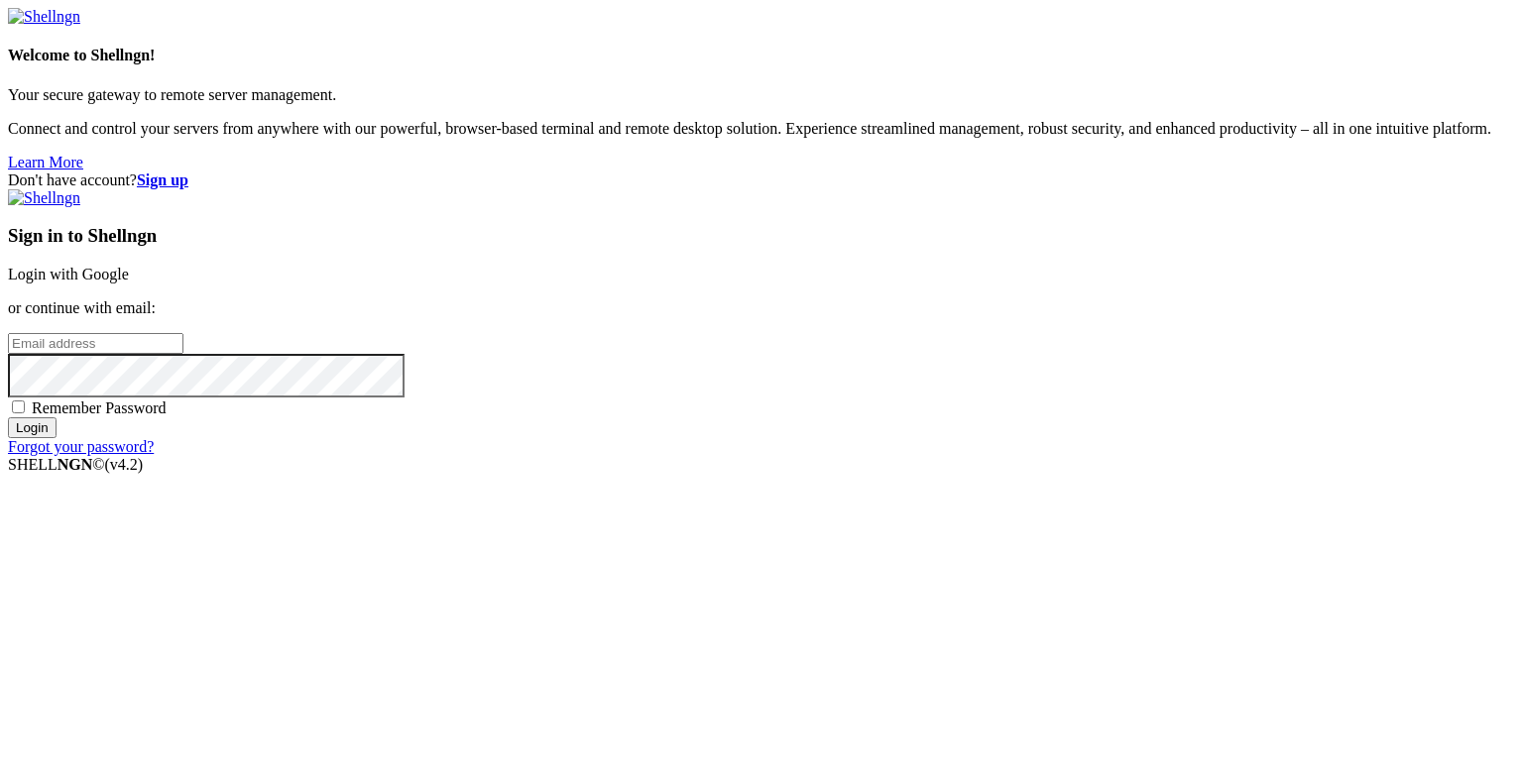scroll, scrollTop: 0, scrollLeft: 0, axis: both 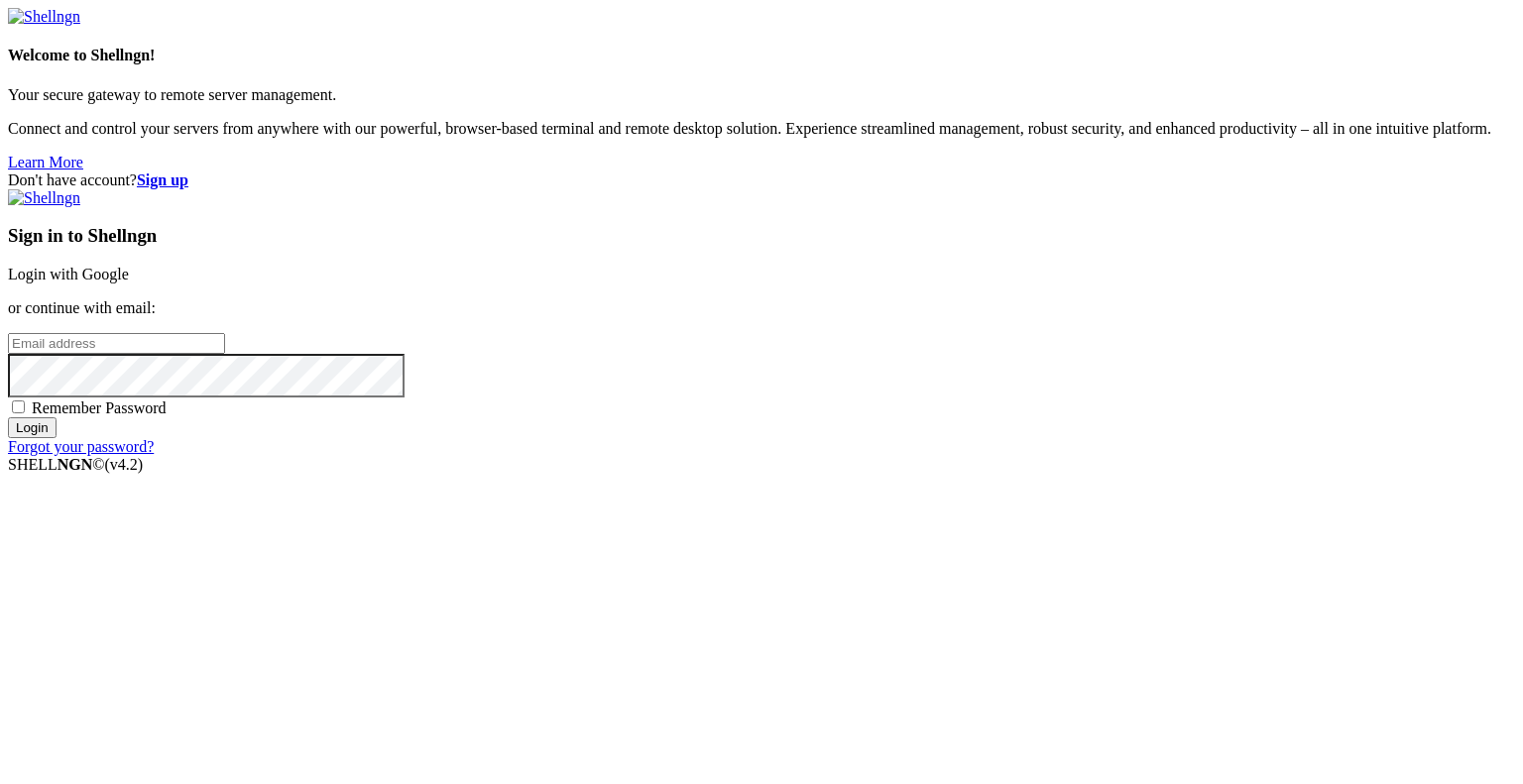 click at bounding box center [116, 343] 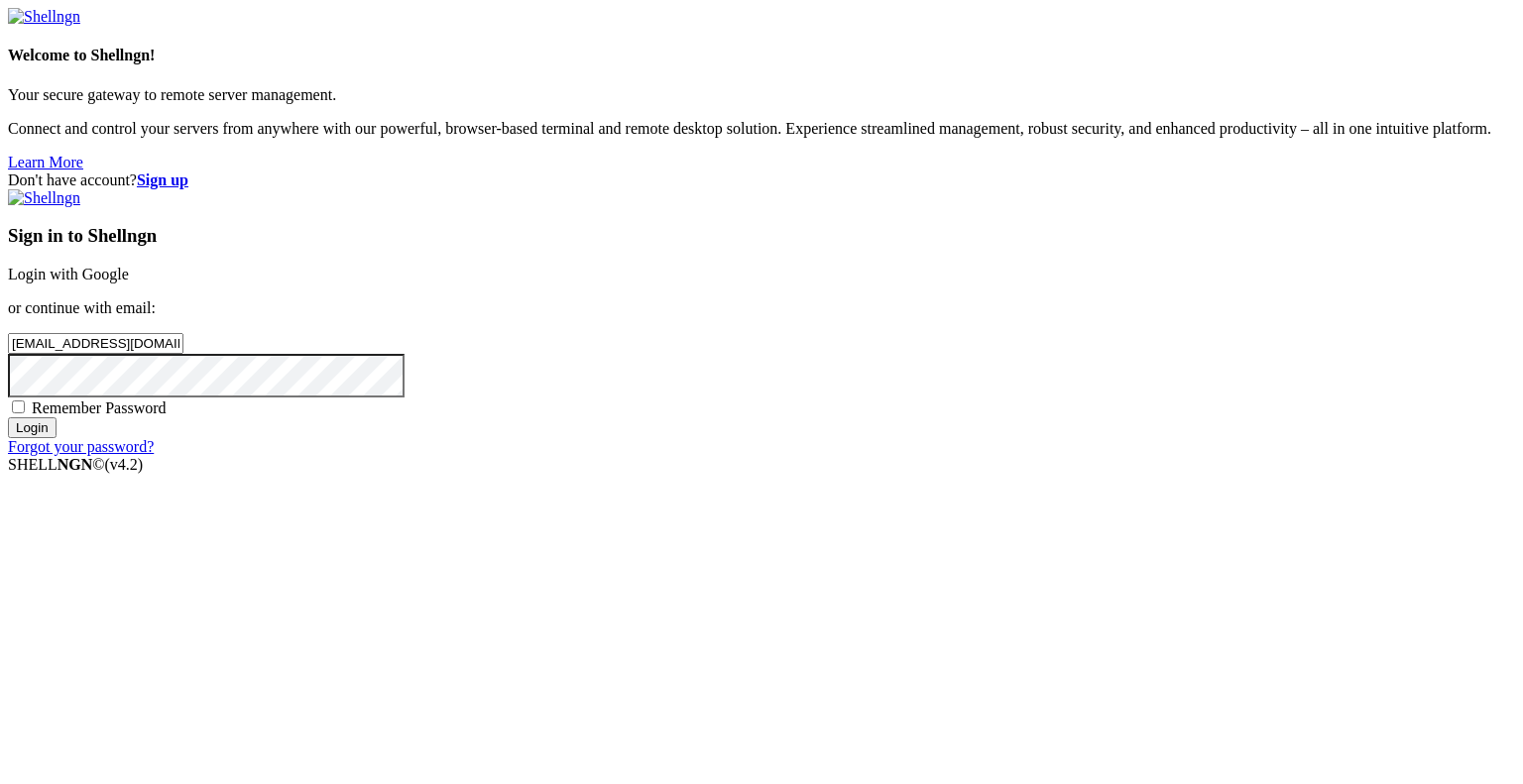 click on "Login" at bounding box center [32, 427] 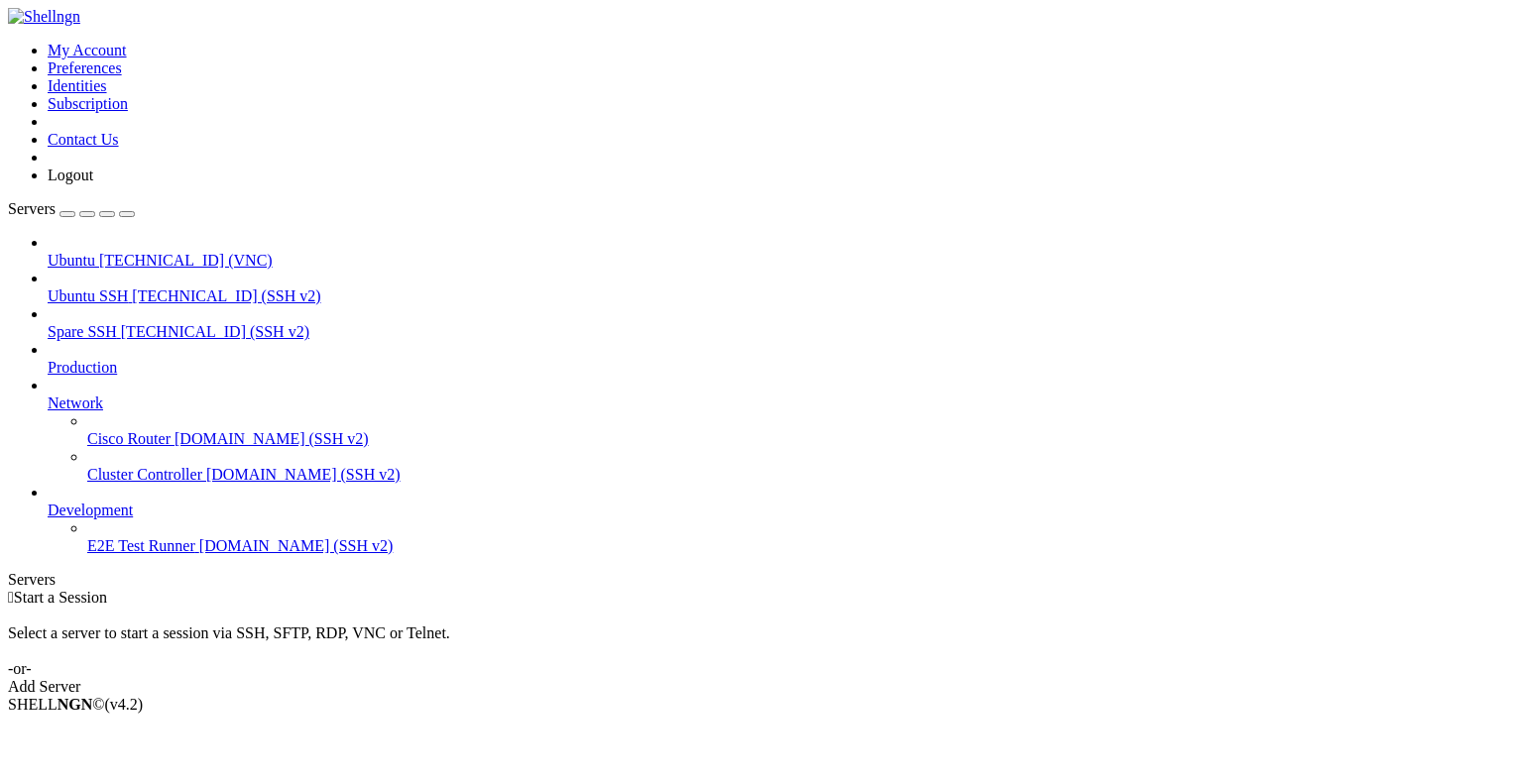 click on "Ubuntu" at bounding box center (71, 260) 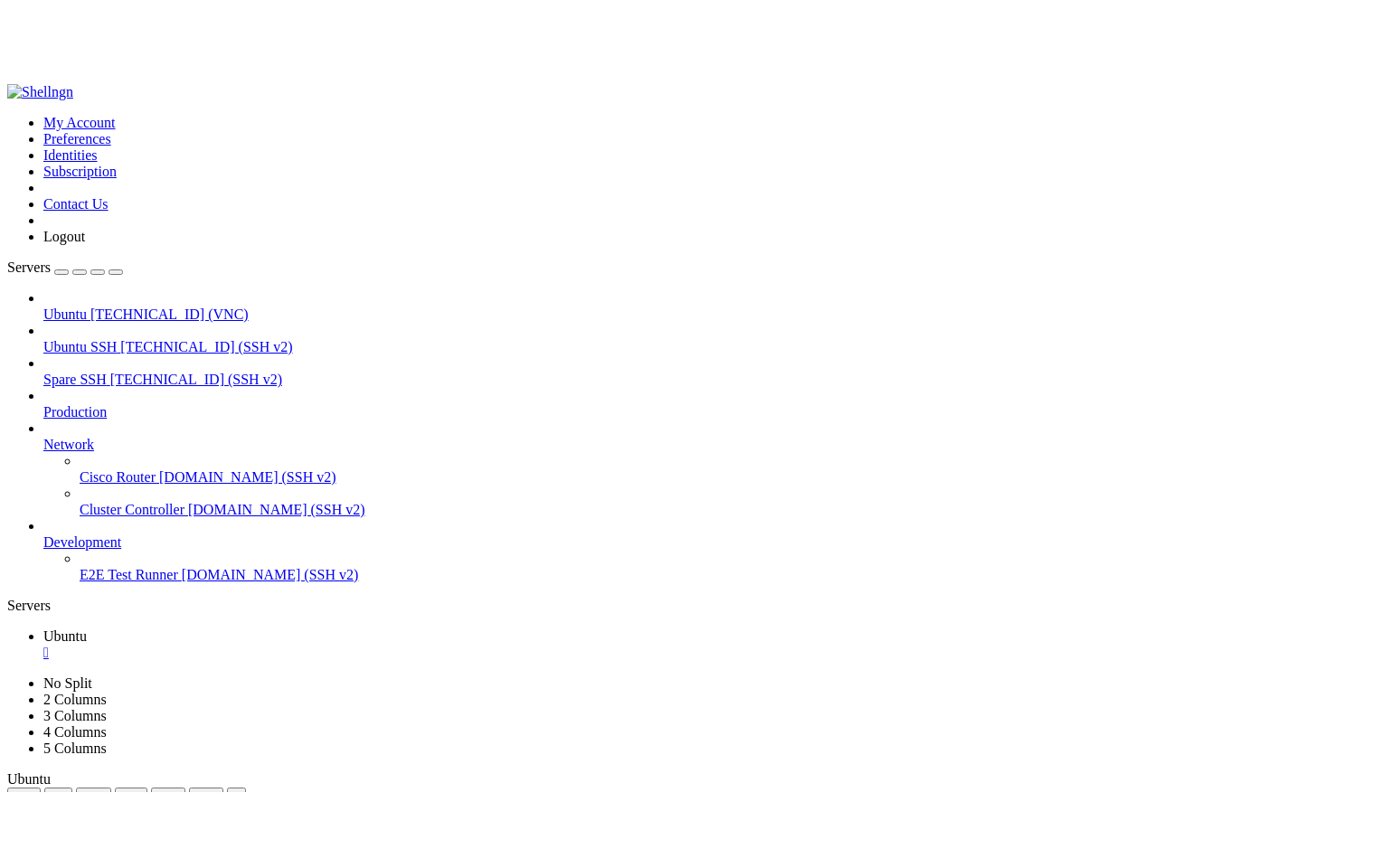 scroll, scrollTop: 0, scrollLeft: 0, axis: both 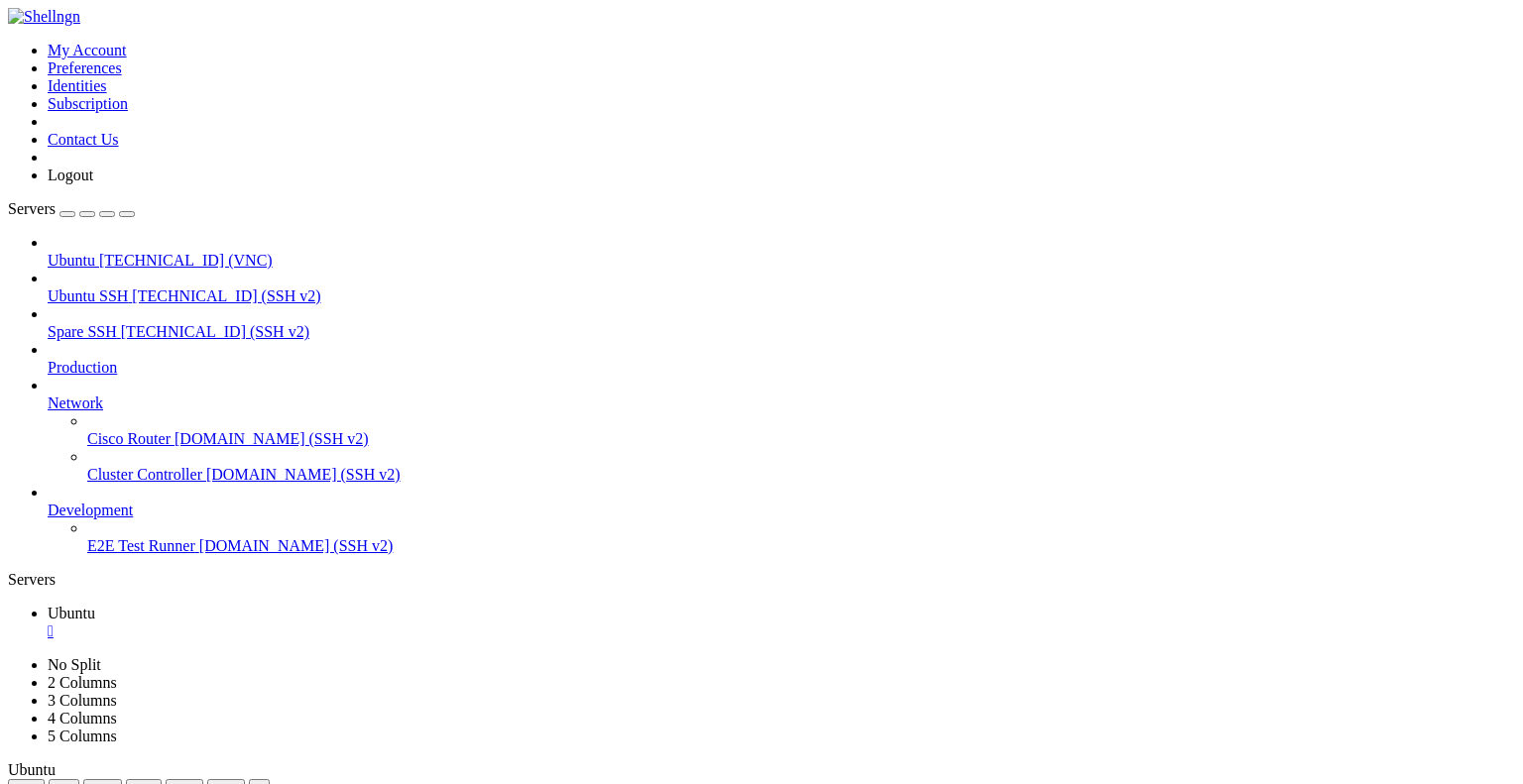 drag, startPoint x: 459, startPoint y: 64, endPoint x: 459, endPoint y: 177, distance: 113 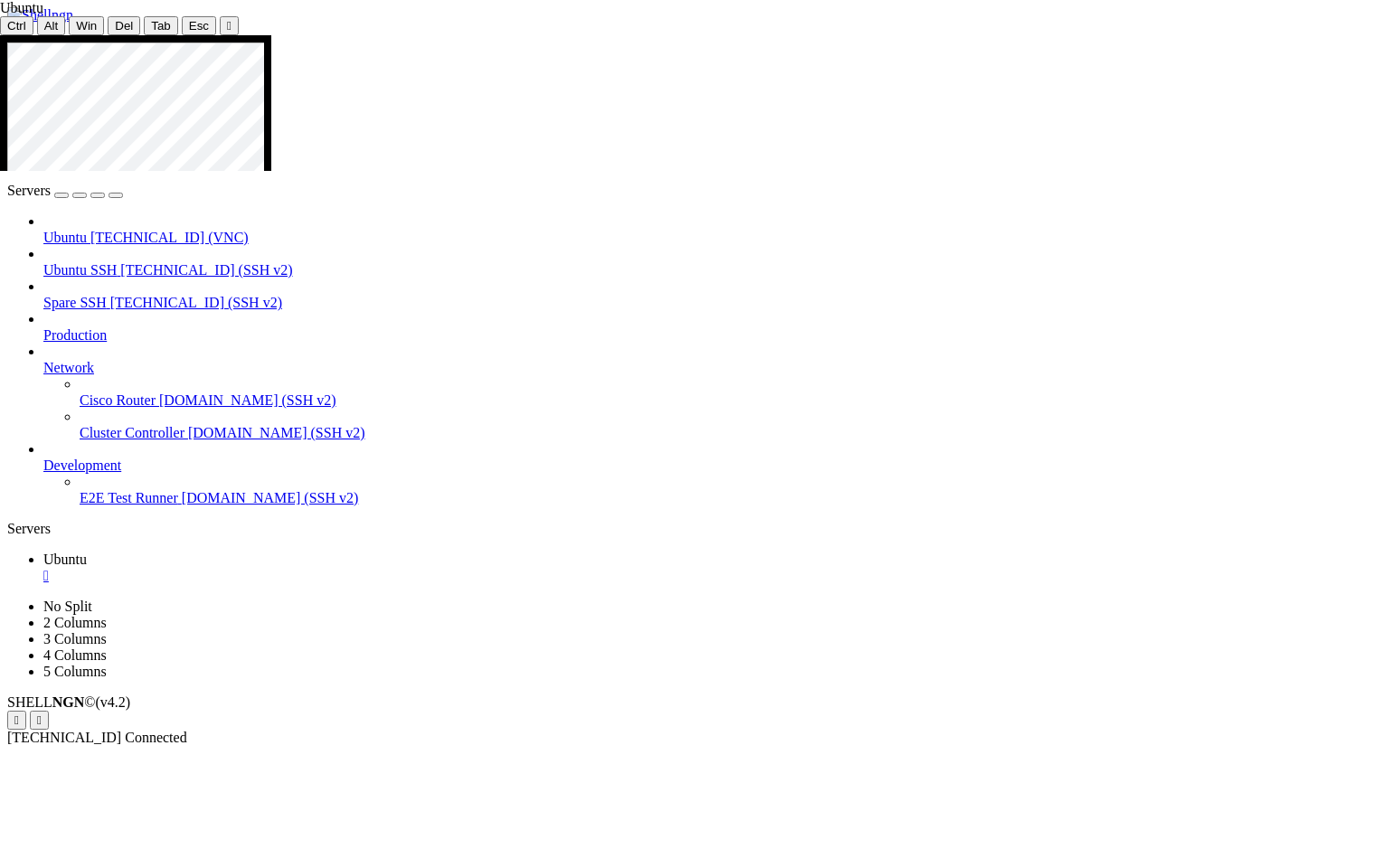 click at bounding box center (656, 1343) 